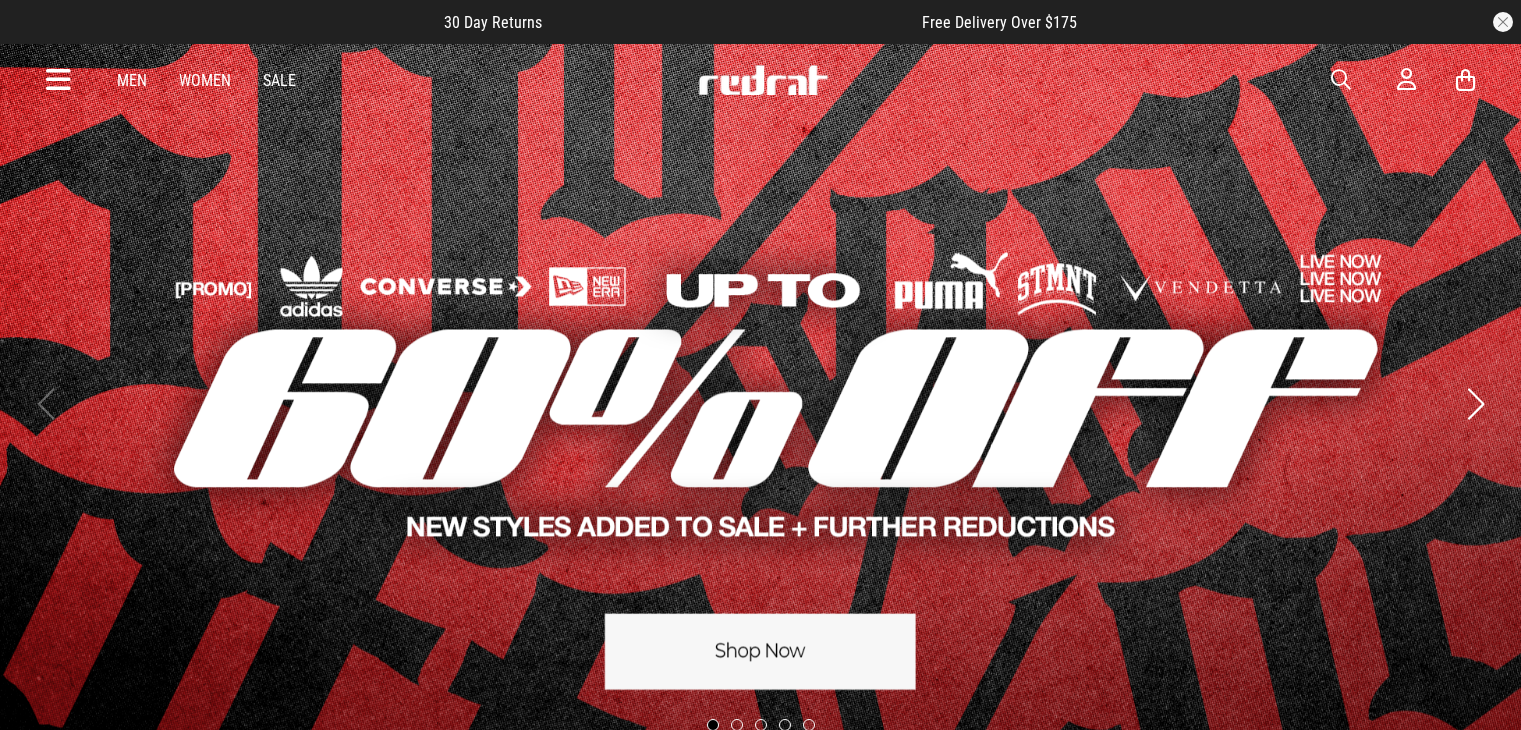 scroll, scrollTop: 0, scrollLeft: 0, axis: both 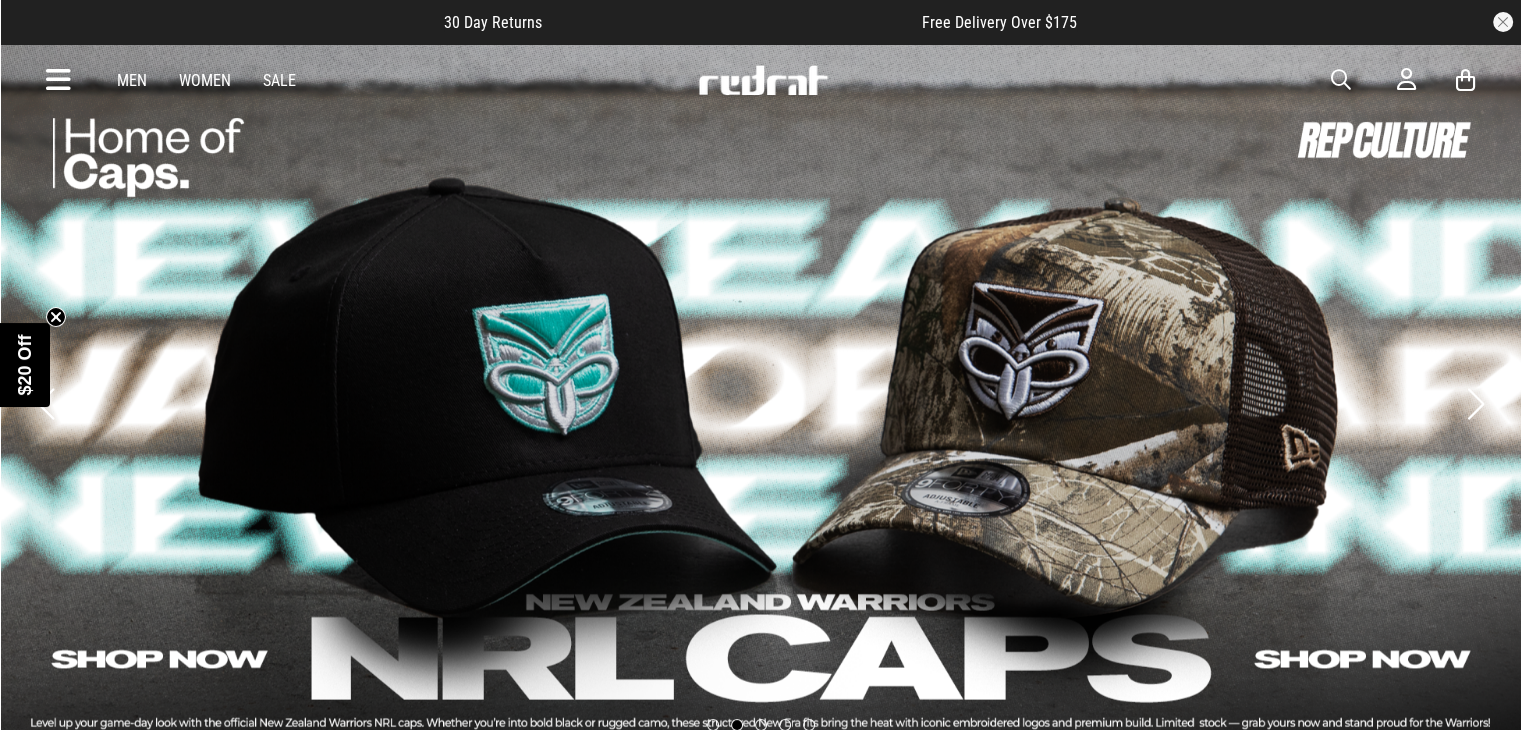 click at bounding box center (1341, 80) 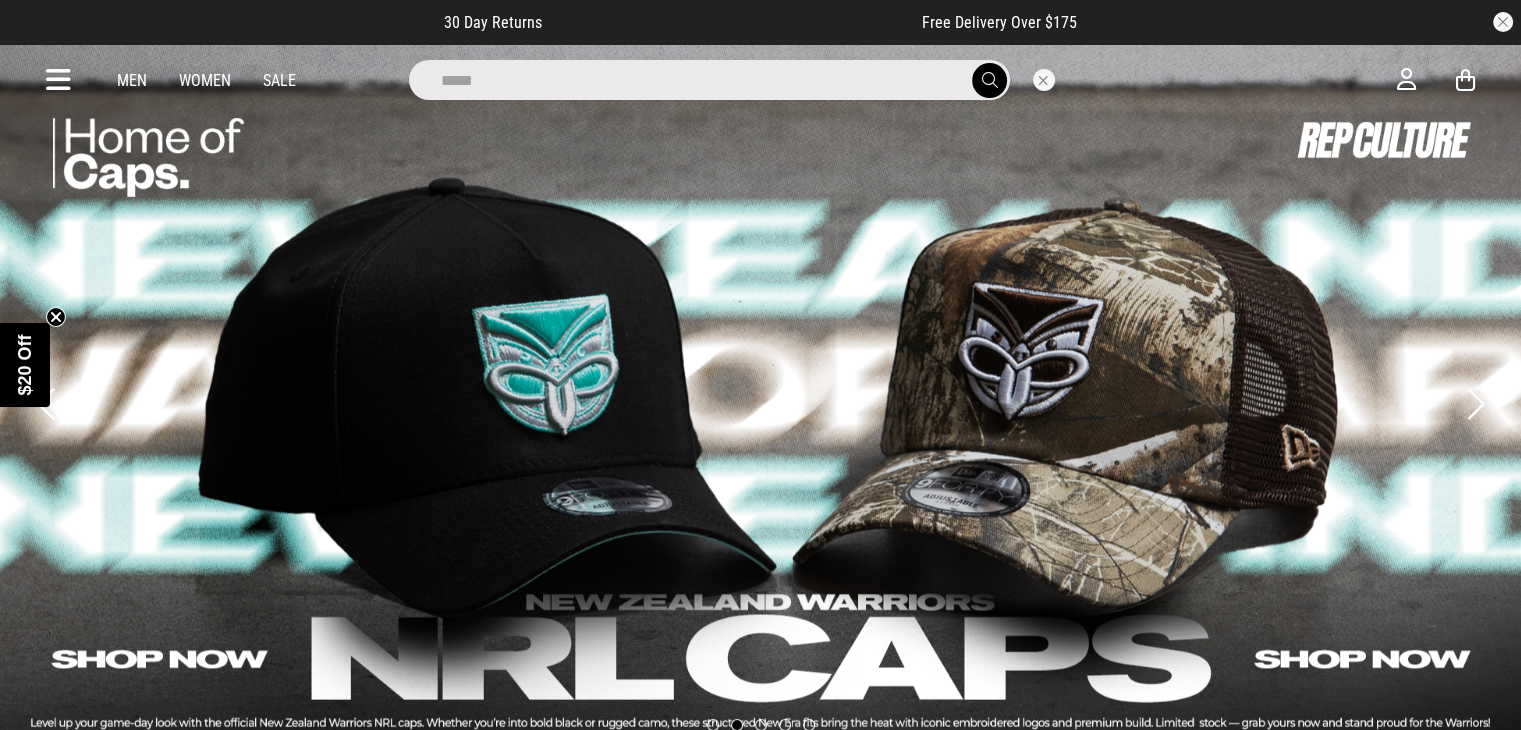 type on "*****" 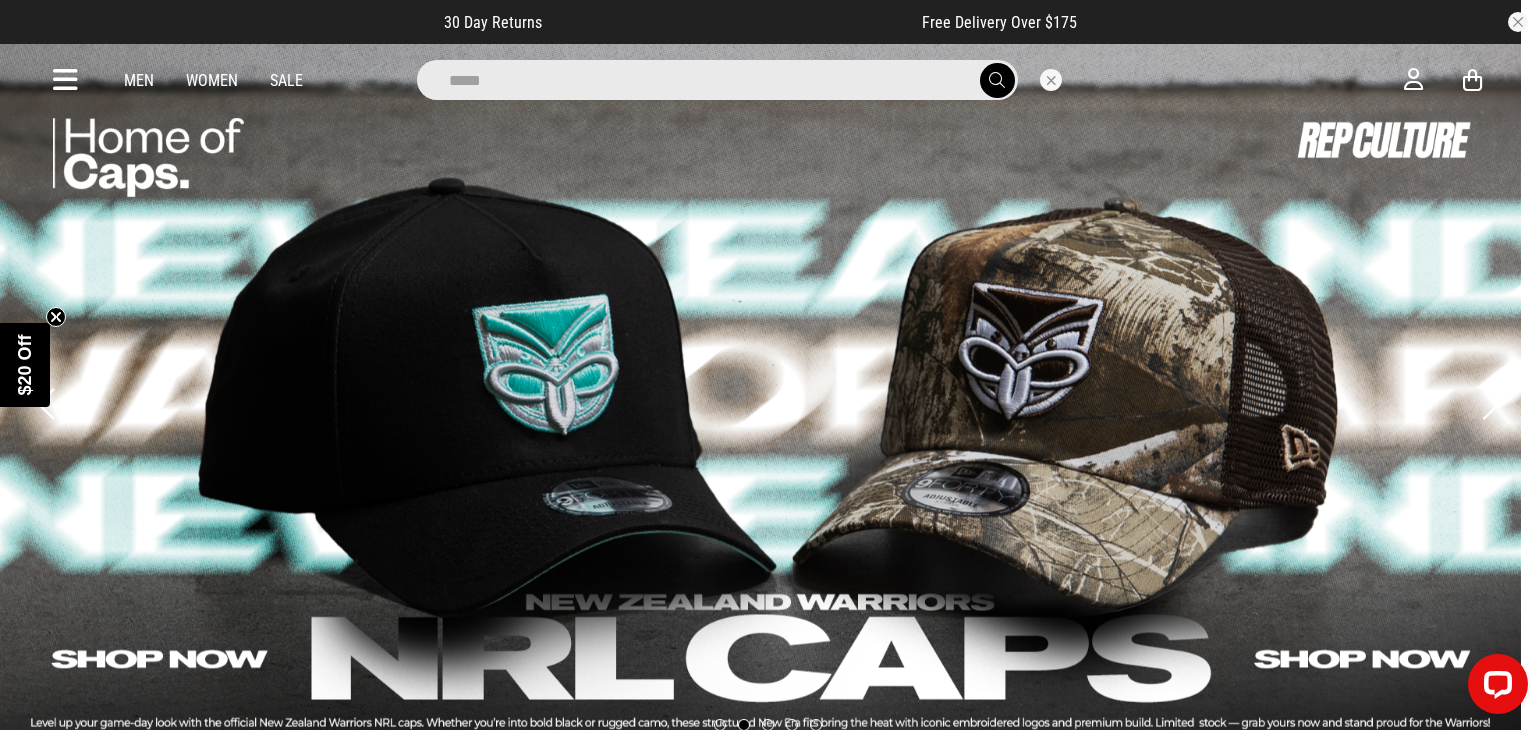 scroll, scrollTop: 0, scrollLeft: 0, axis: both 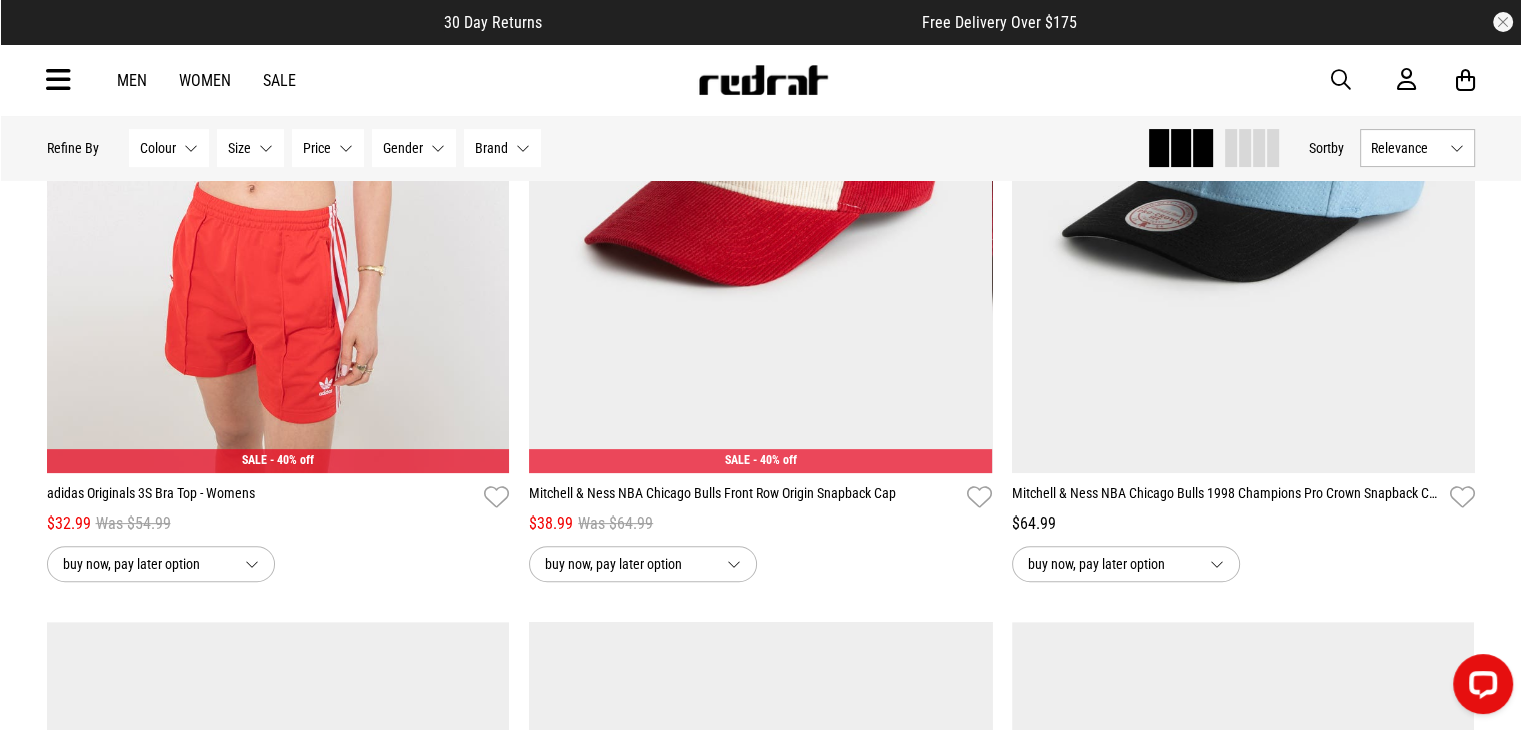 click at bounding box center (1341, 80) 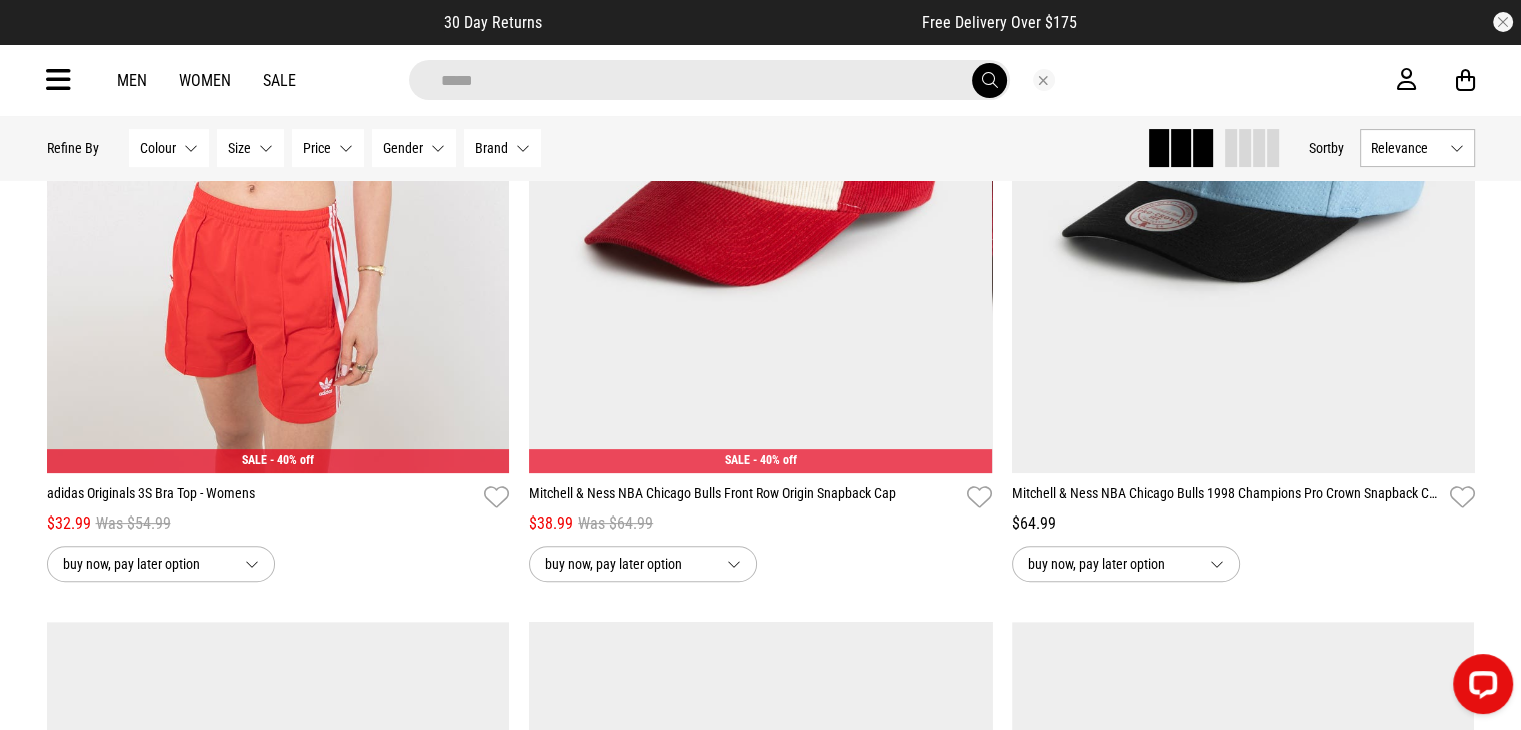 click at bounding box center [989, 80] 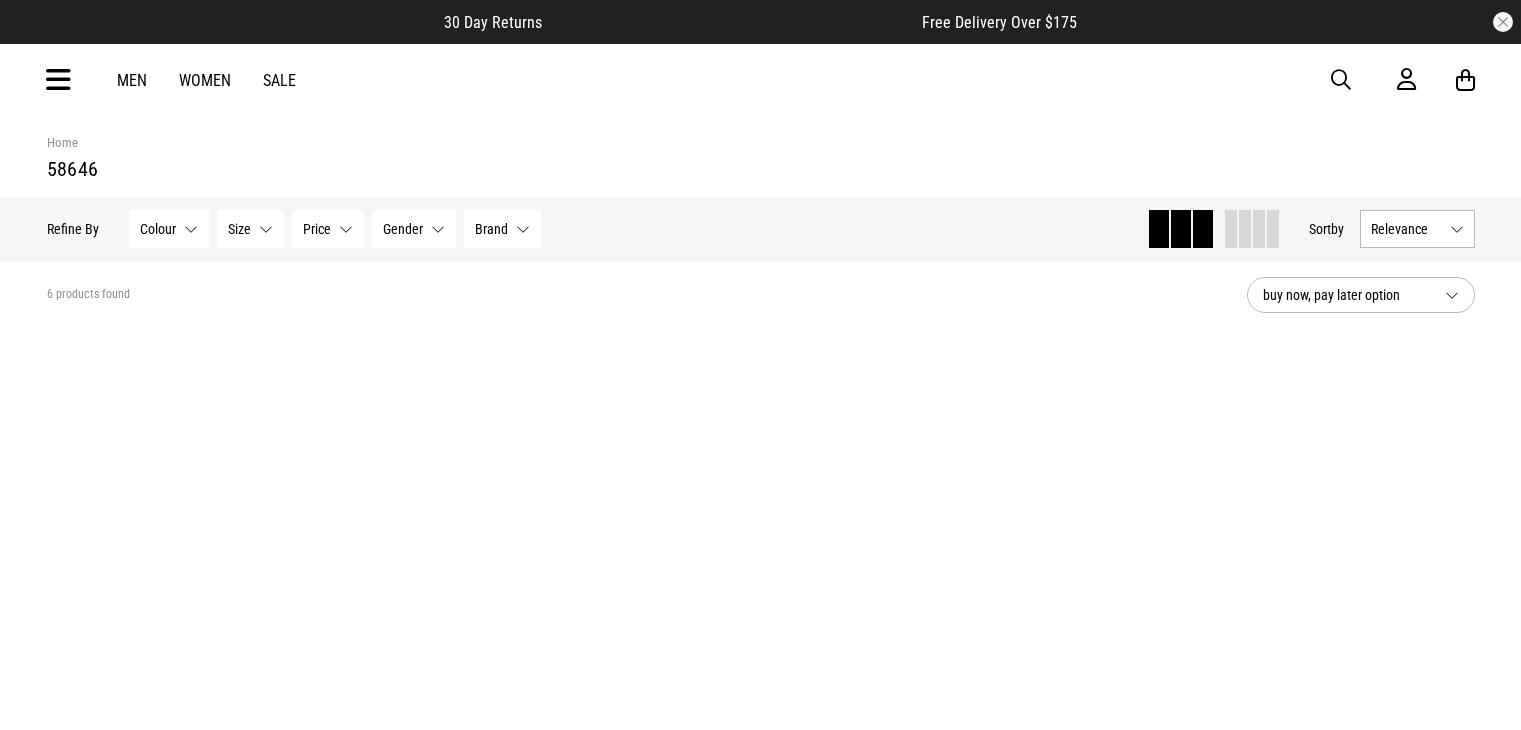 scroll, scrollTop: 0, scrollLeft: 0, axis: both 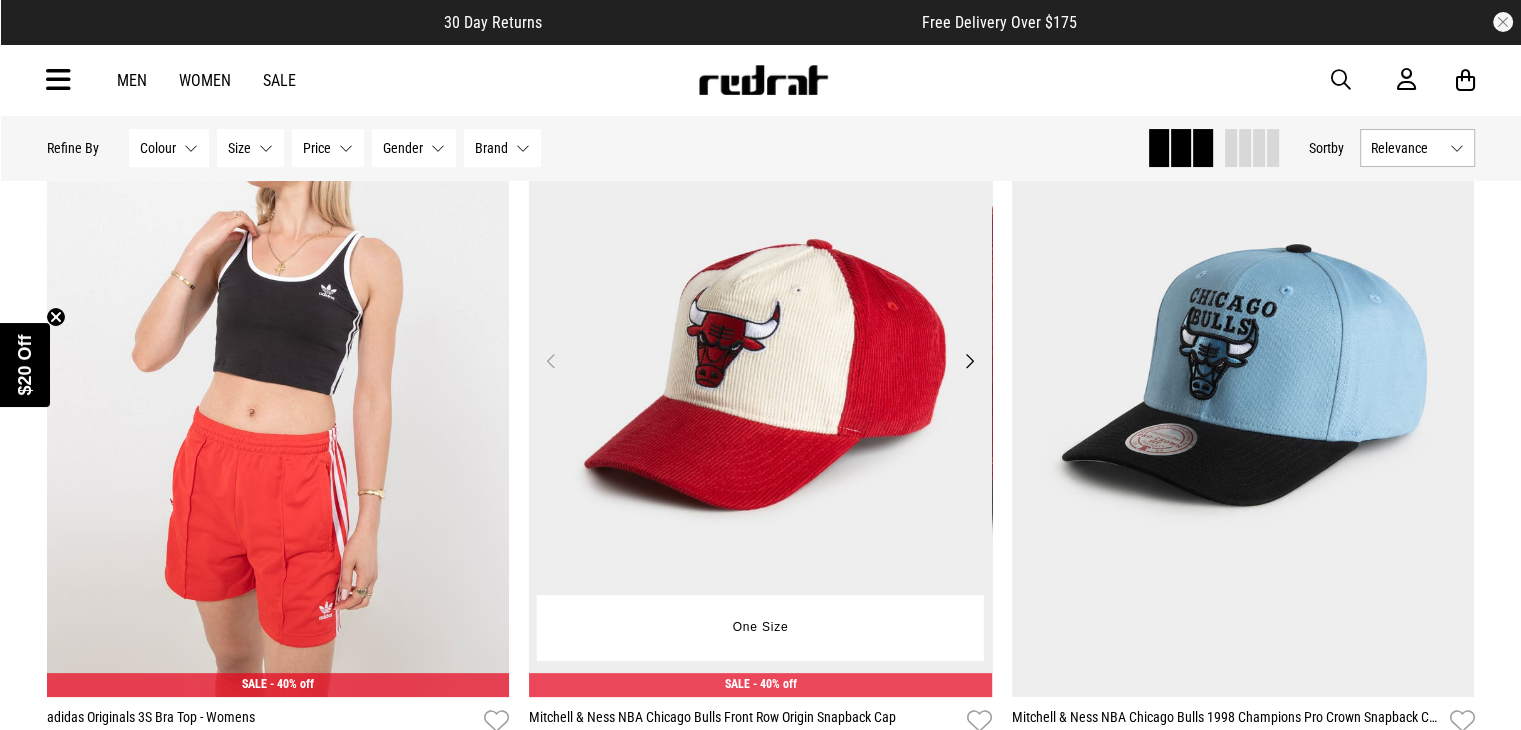 click at bounding box center [760, 373] 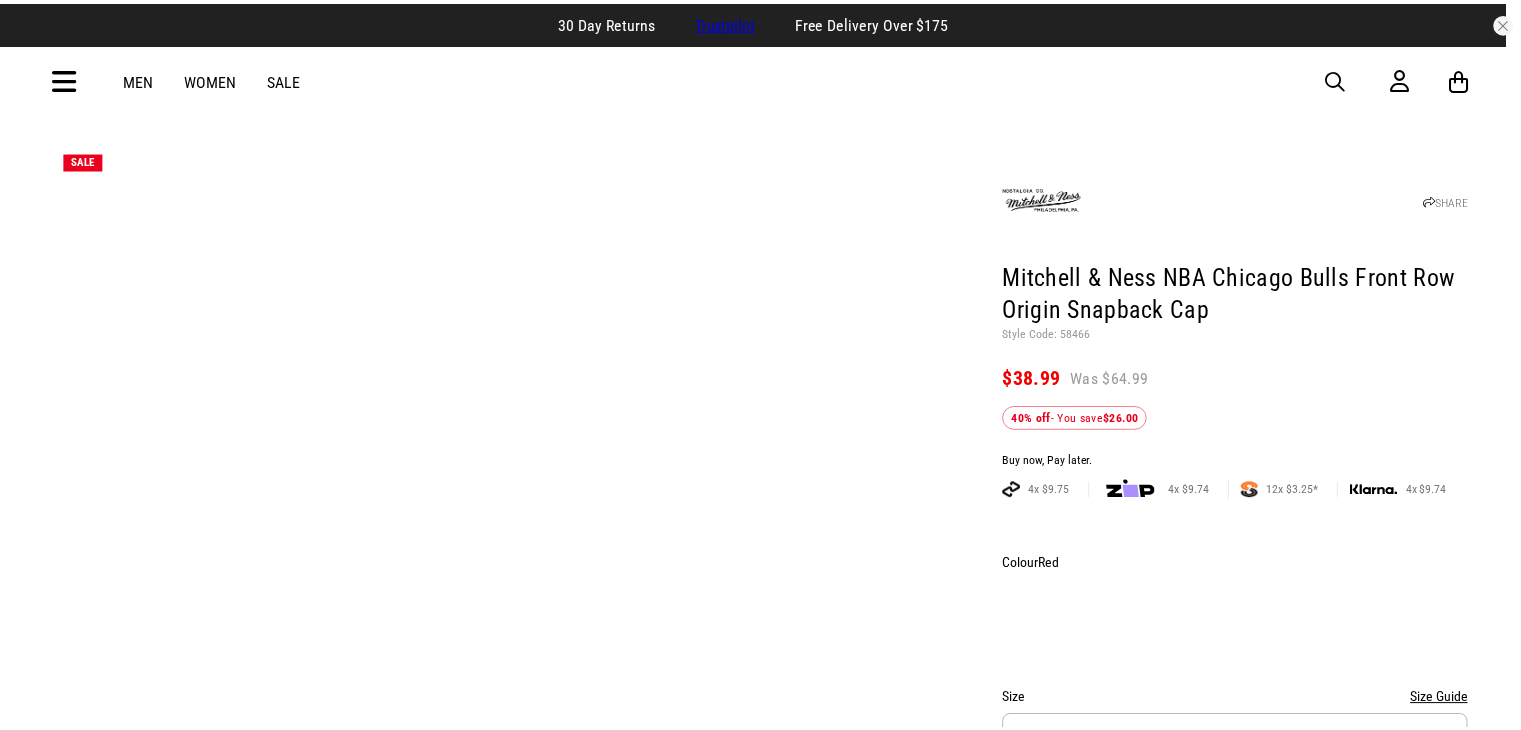 scroll, scrollTop: 0, scrollLeft: 0, axis: both 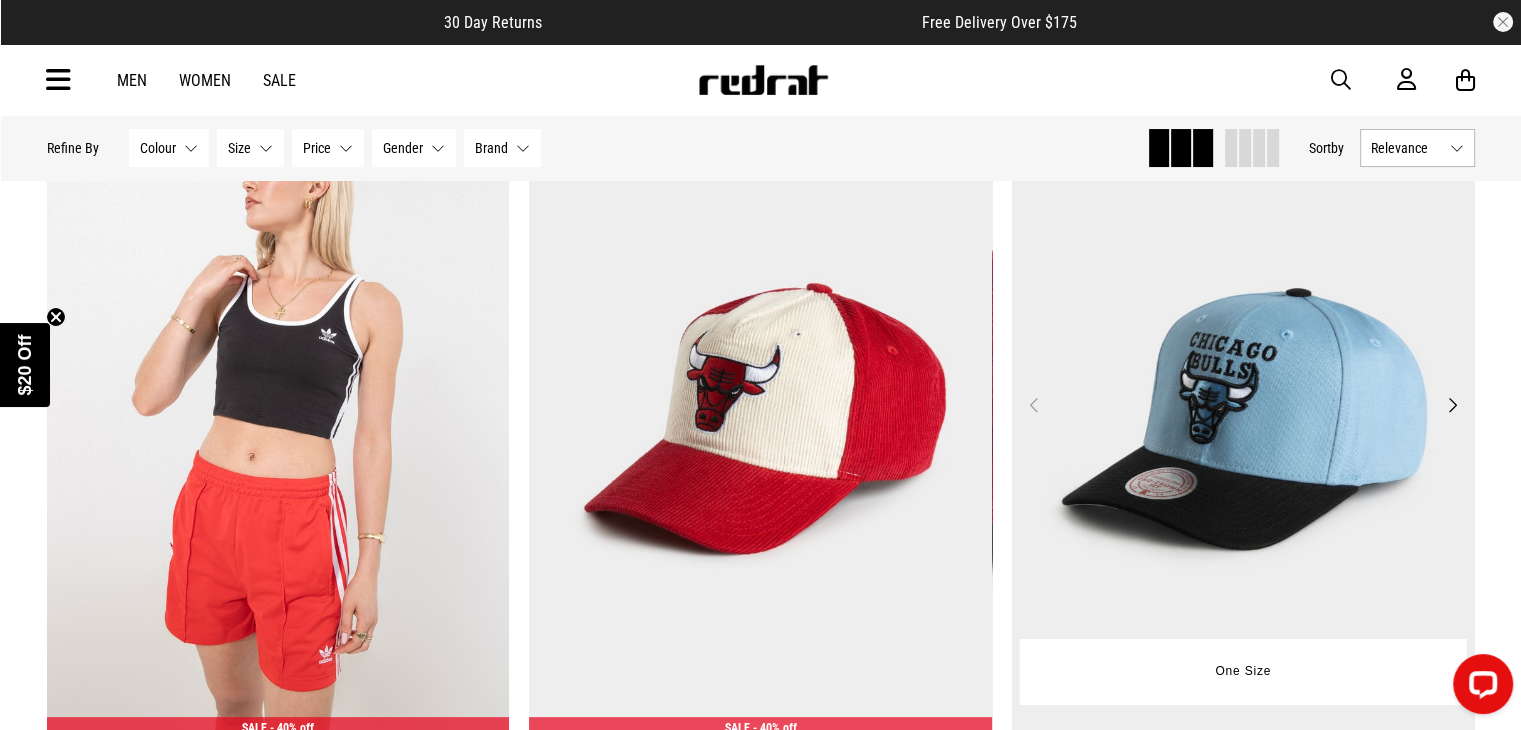 click at bounding box center [1243, 417] 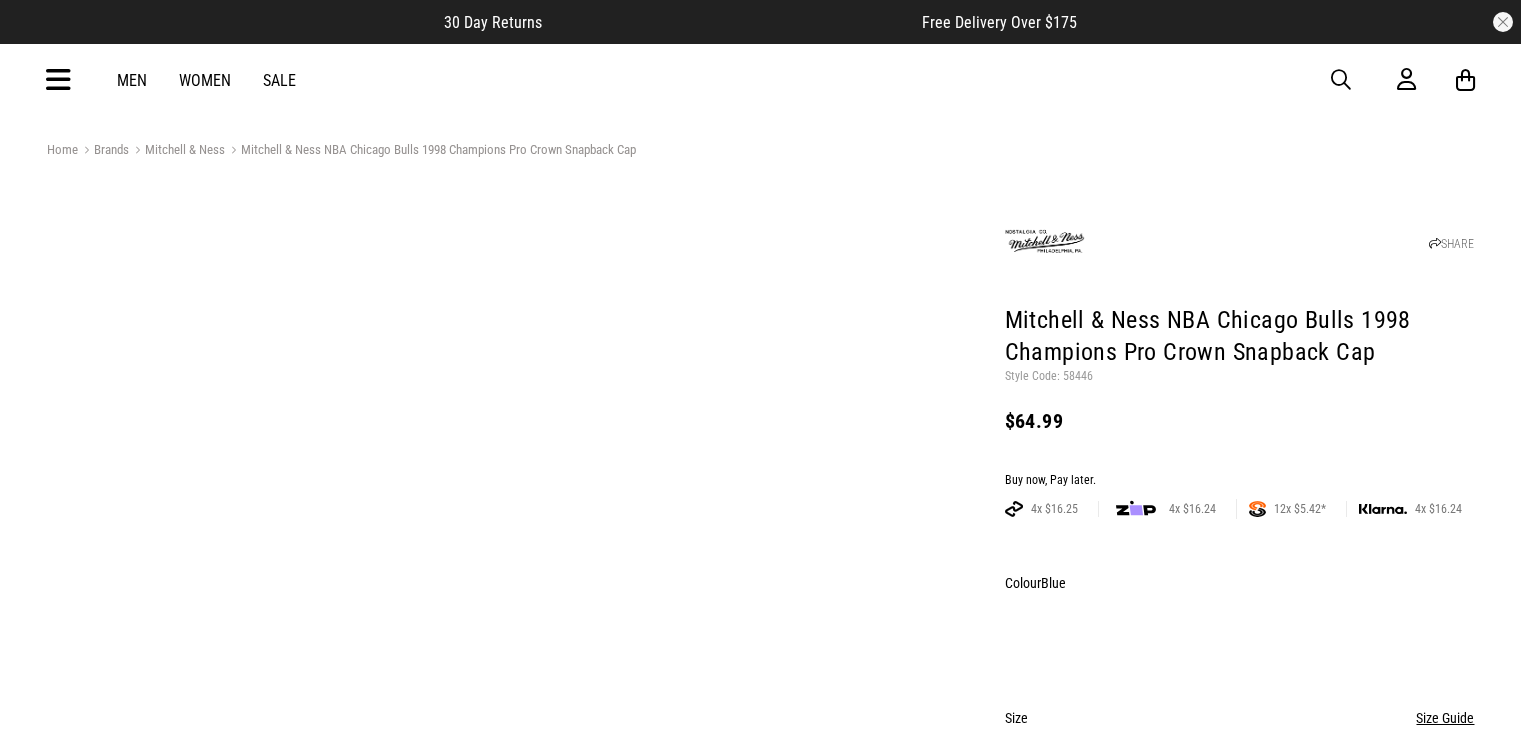 scroll, scrollTop: 0, scrollLeft: 0, axis: both 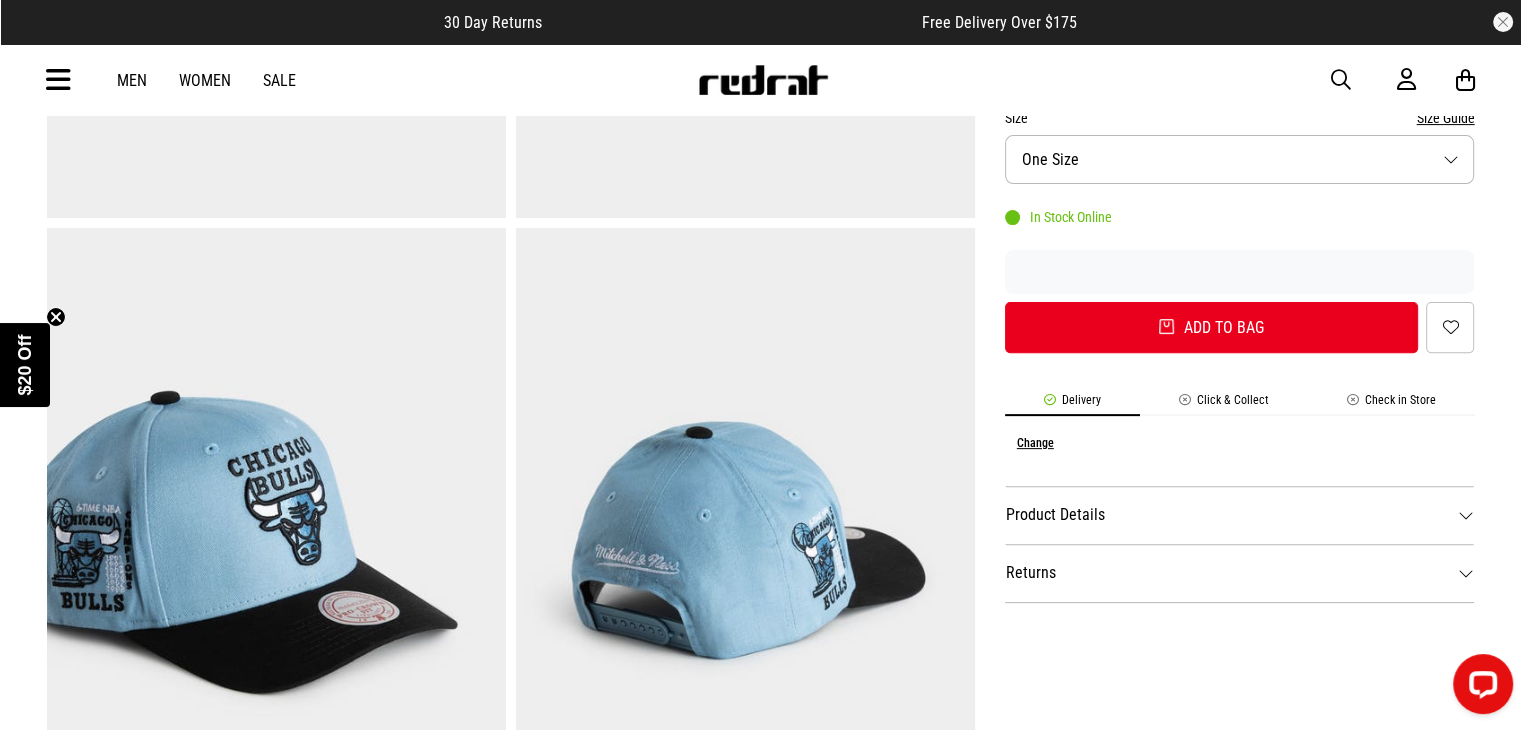 click at bounding box center [1341, 80] 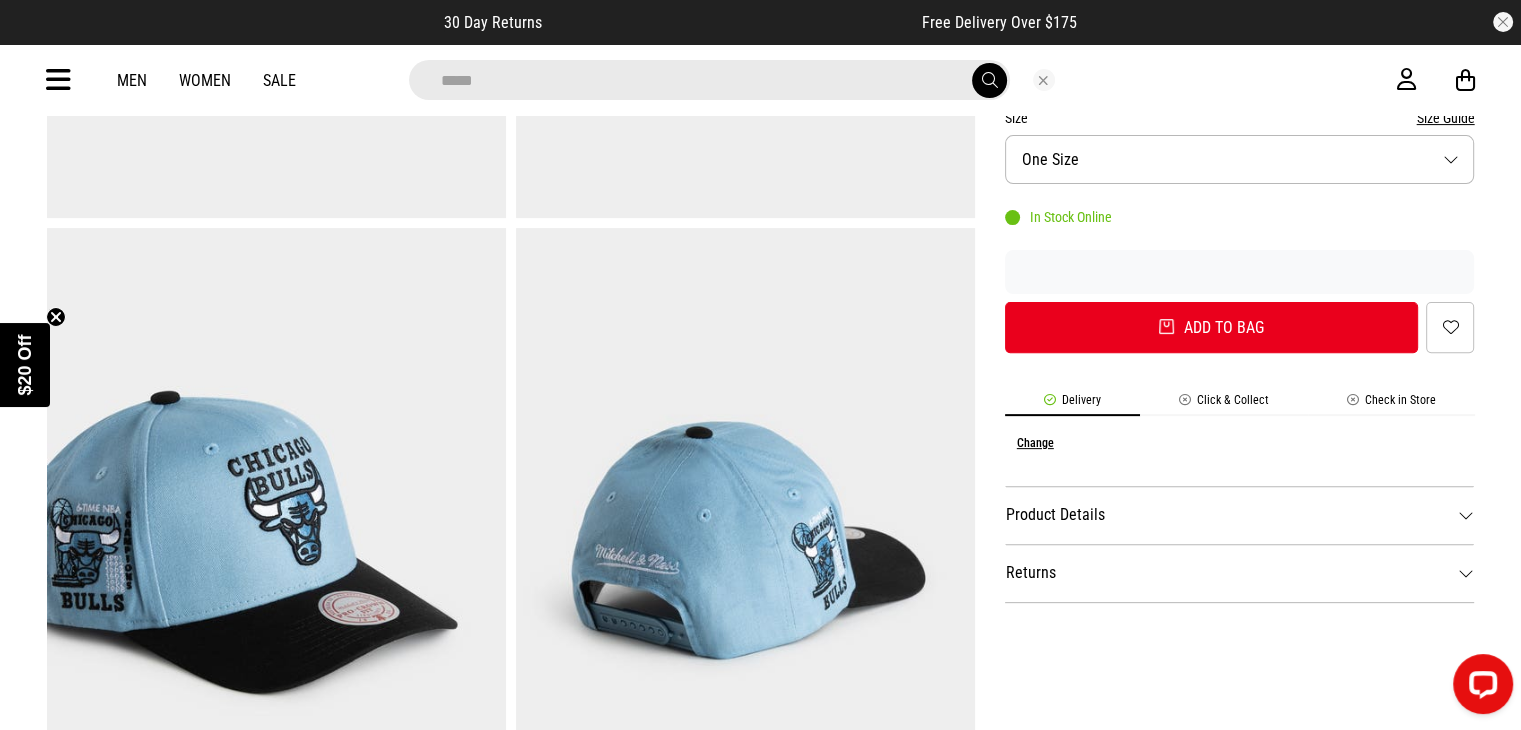type on "*****" 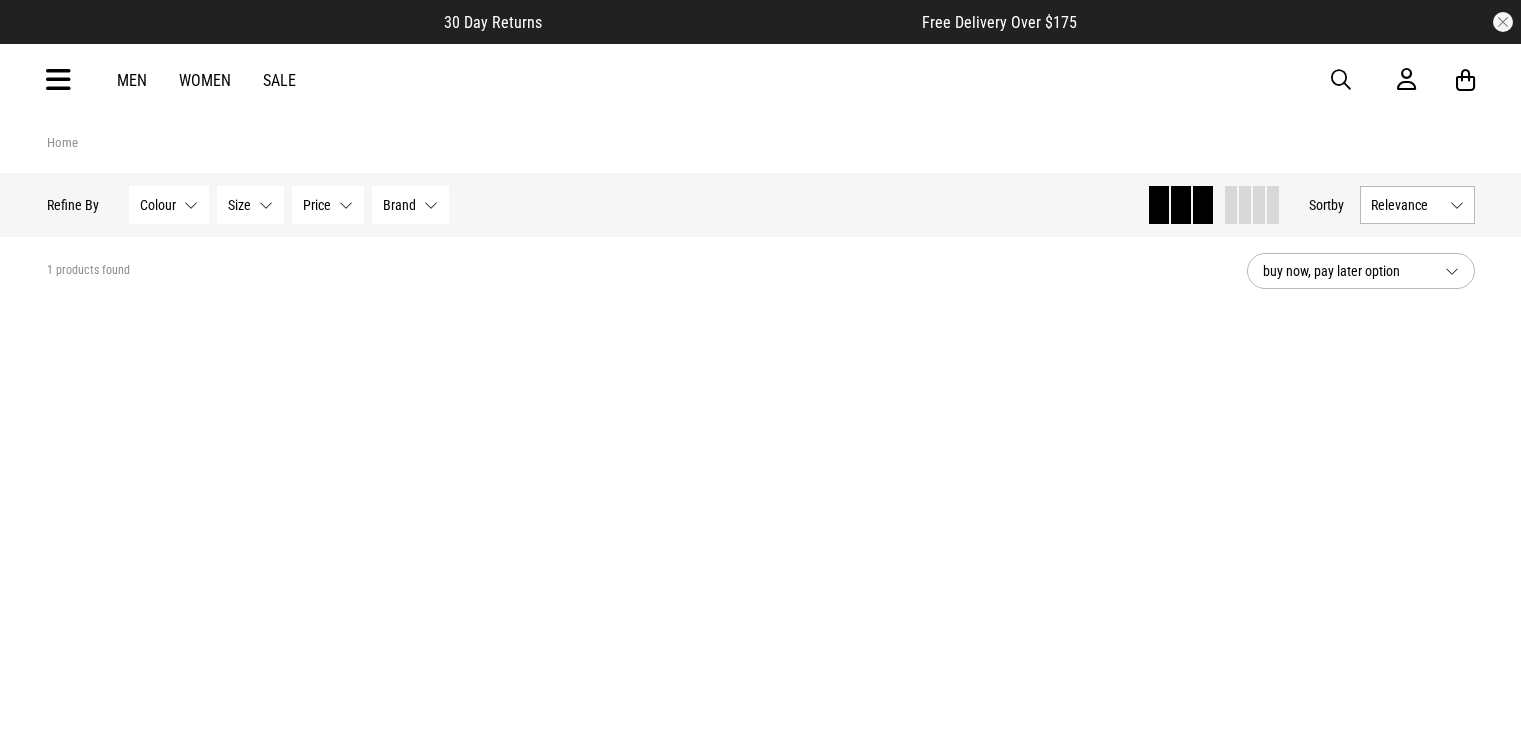 scroll, scrollTop: 0, scrollLeft: 0, axis: both 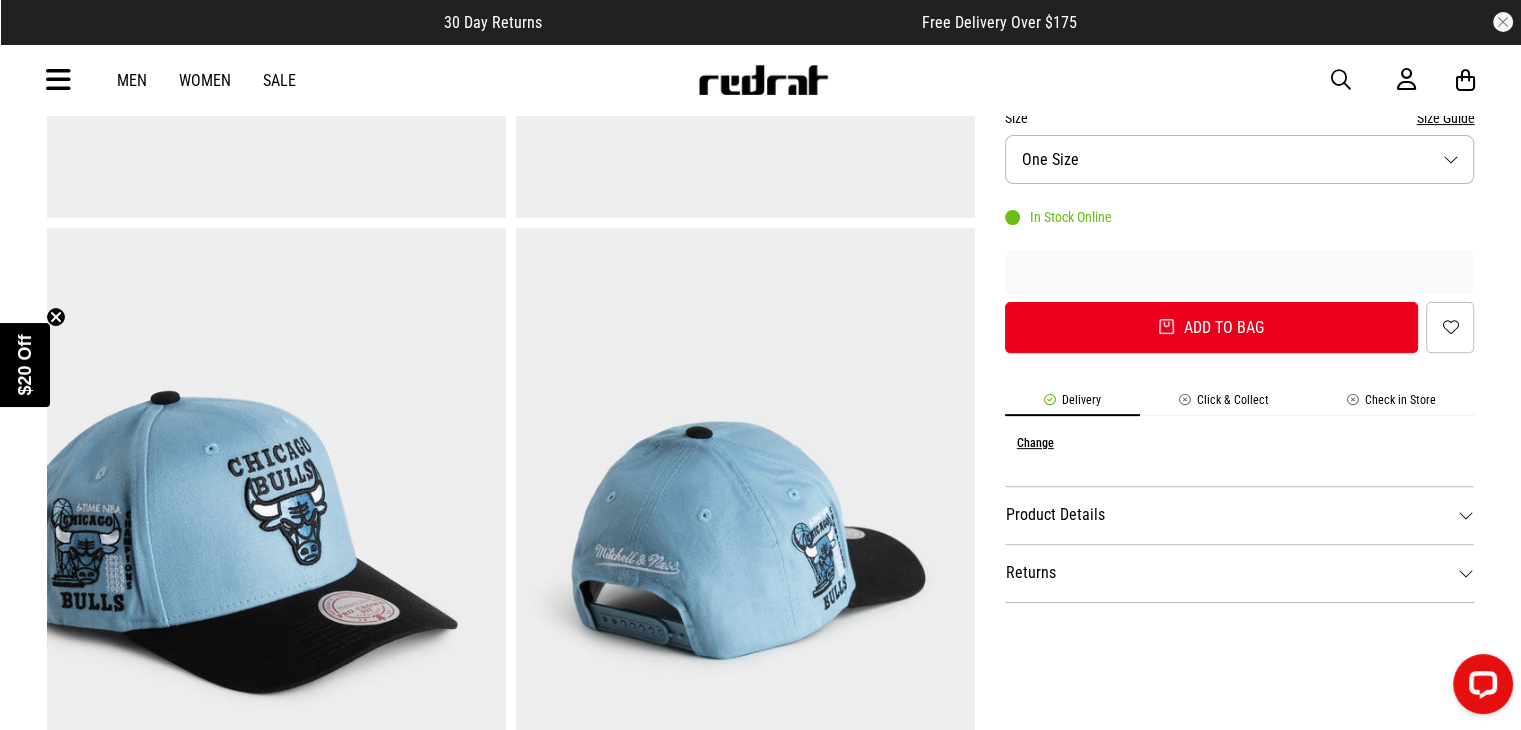 click at bounding box center (1341, 80) 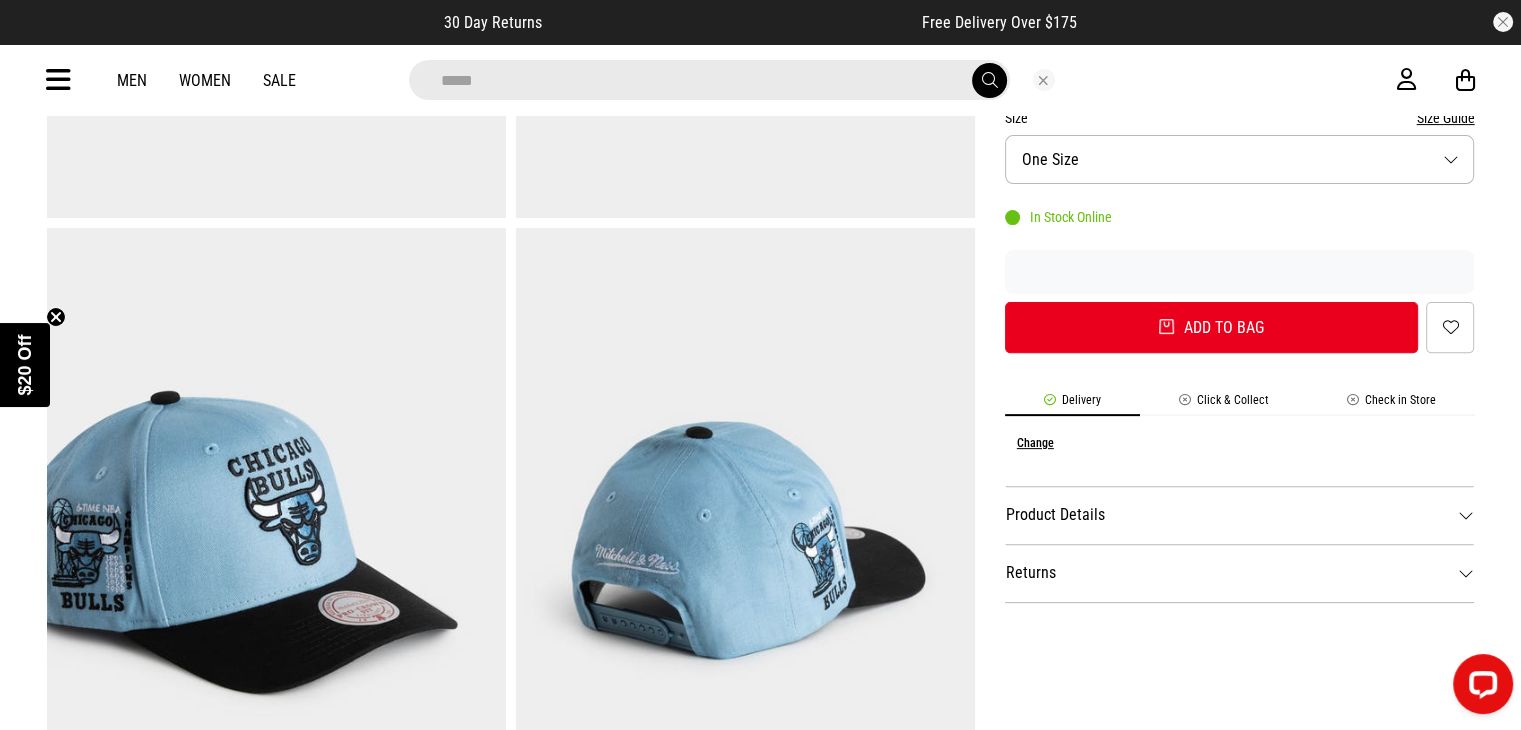 type on "*****" 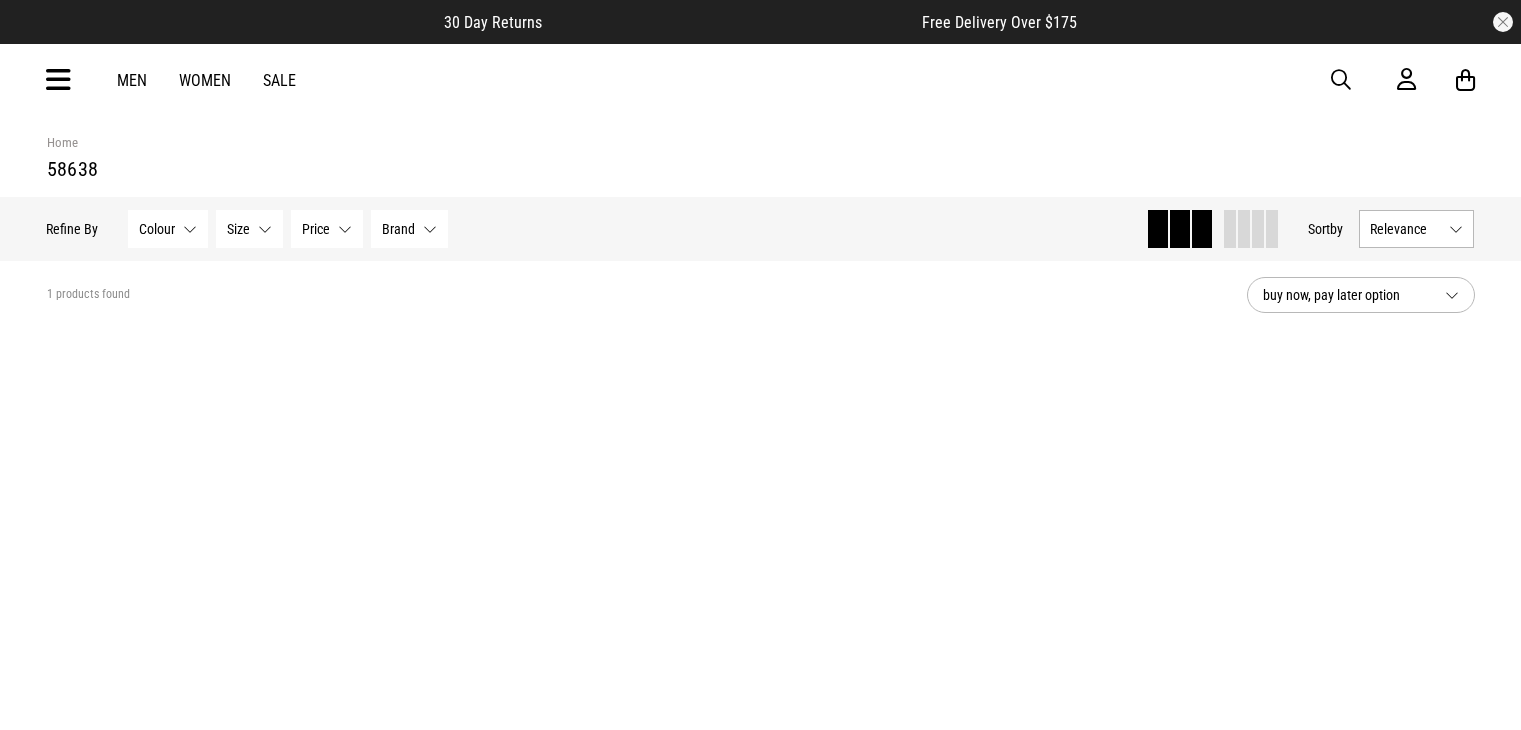 scroll, scrollTop: 0, scrollLeft: 0, axis: both 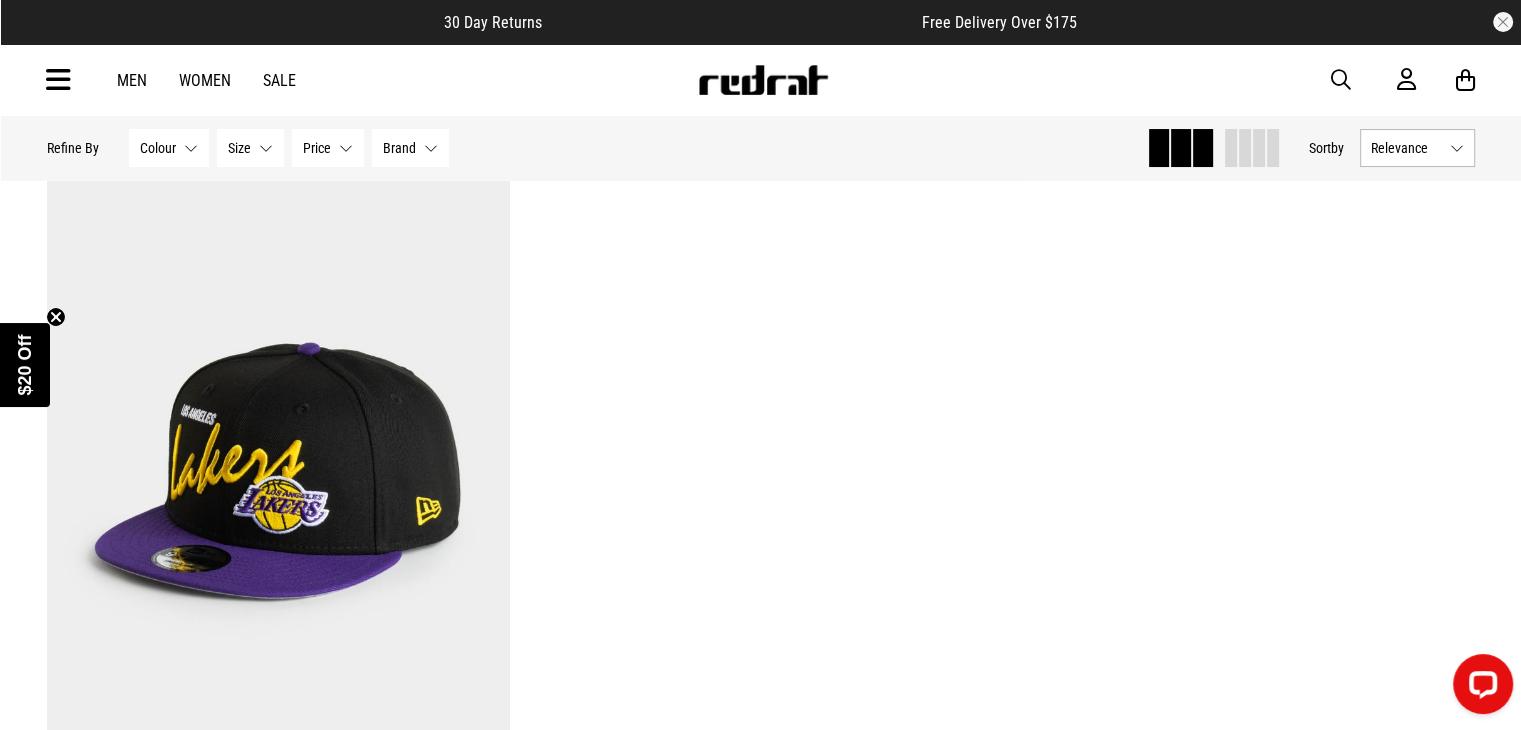 click on "**********" at bounding box center (761, 547) 